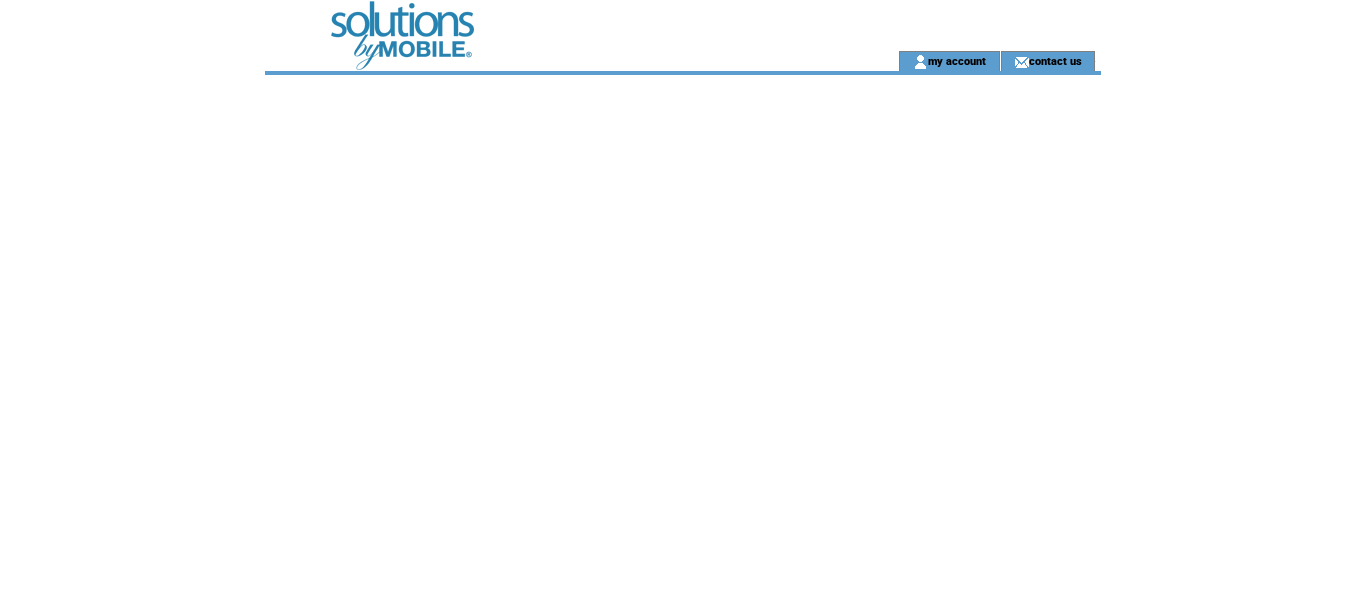scroll, scrollTop: 0, scrollLeft: 0, axis: both 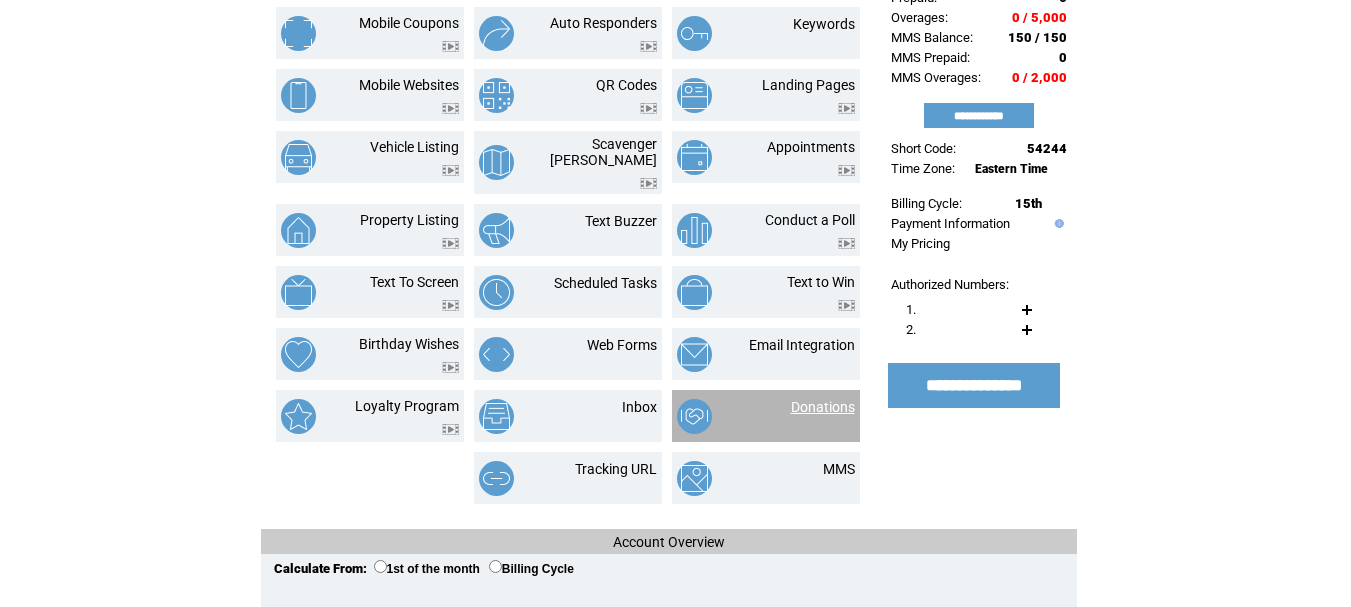 click on "Donations" at bounding box center (823, 407) 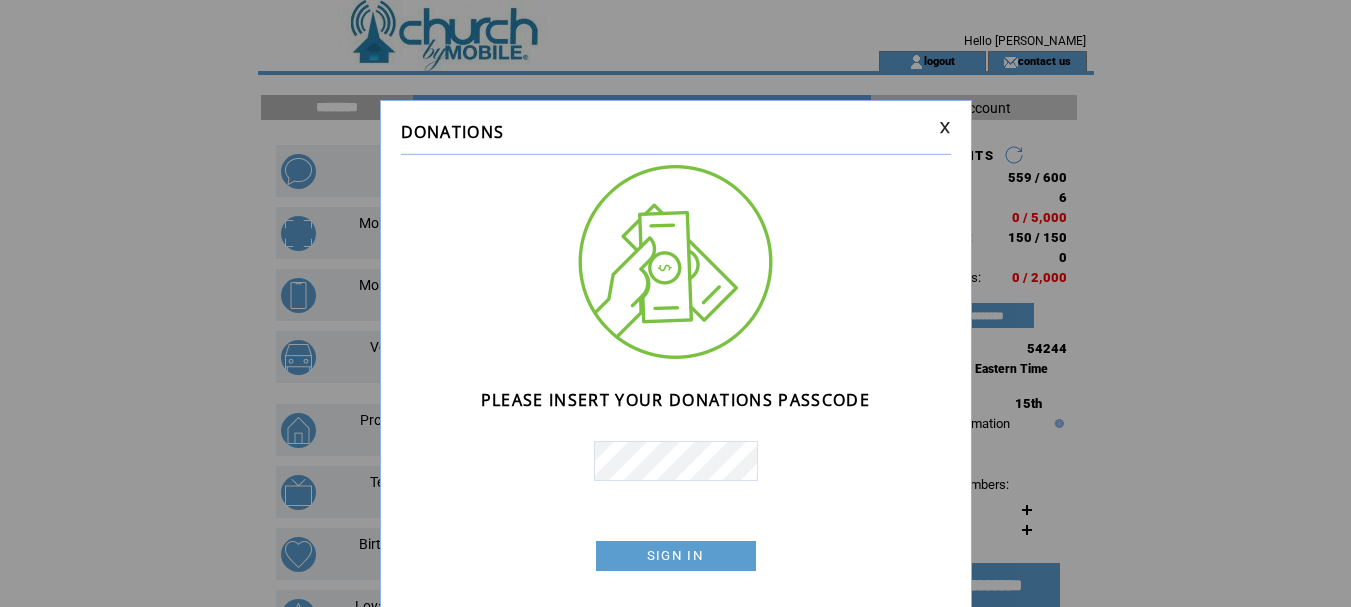 scroll, scrollTop: 0, scrollLeft: 0, axis: both 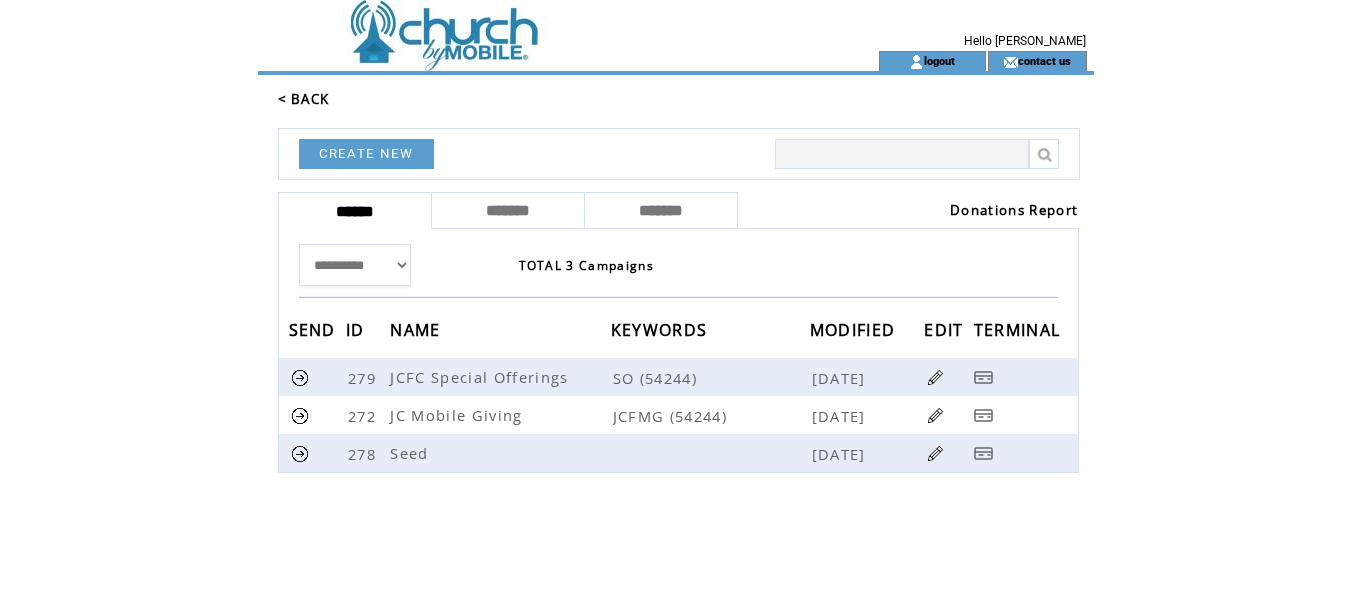 click on "Donations Report" at bounding box center [1014, 210] 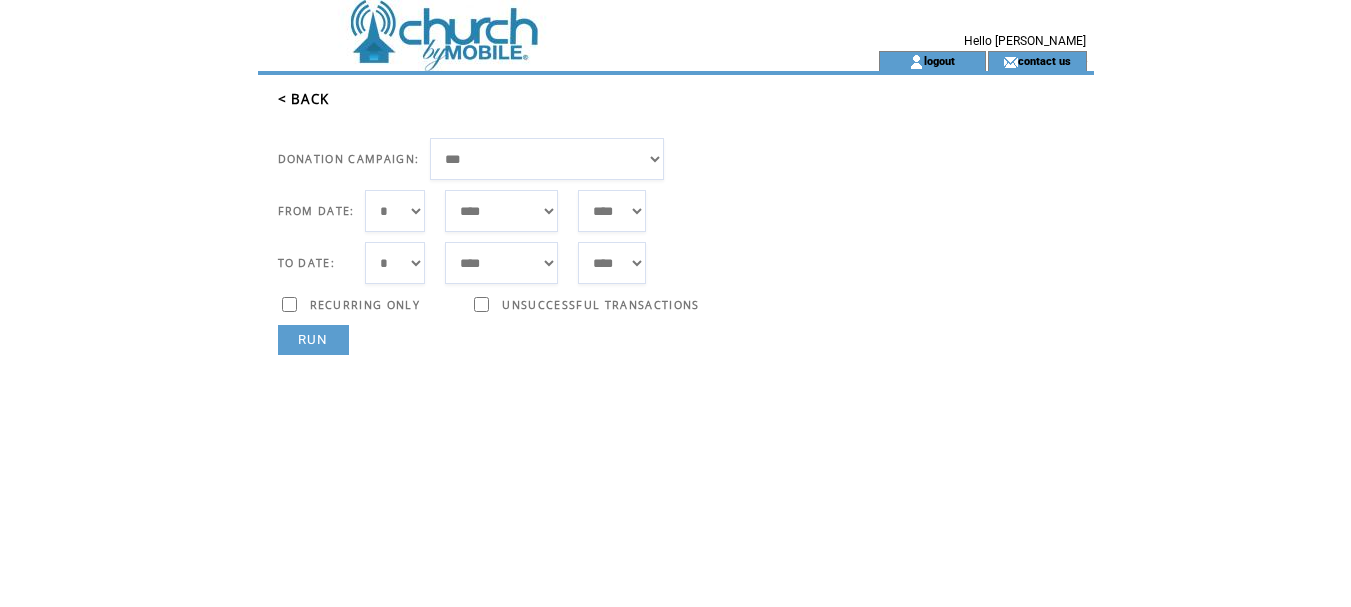 scroll, scrollTop: 0, scrollLeft: 0, axis: both 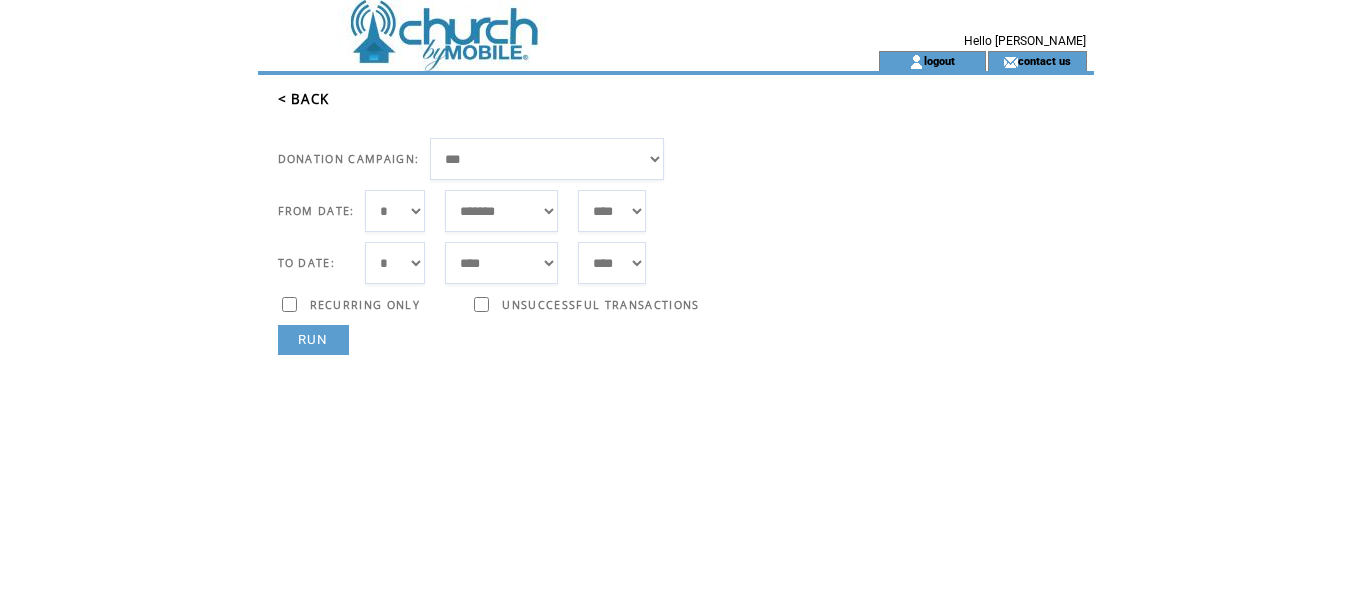 click on "**********" at bounding box center [547, 159] 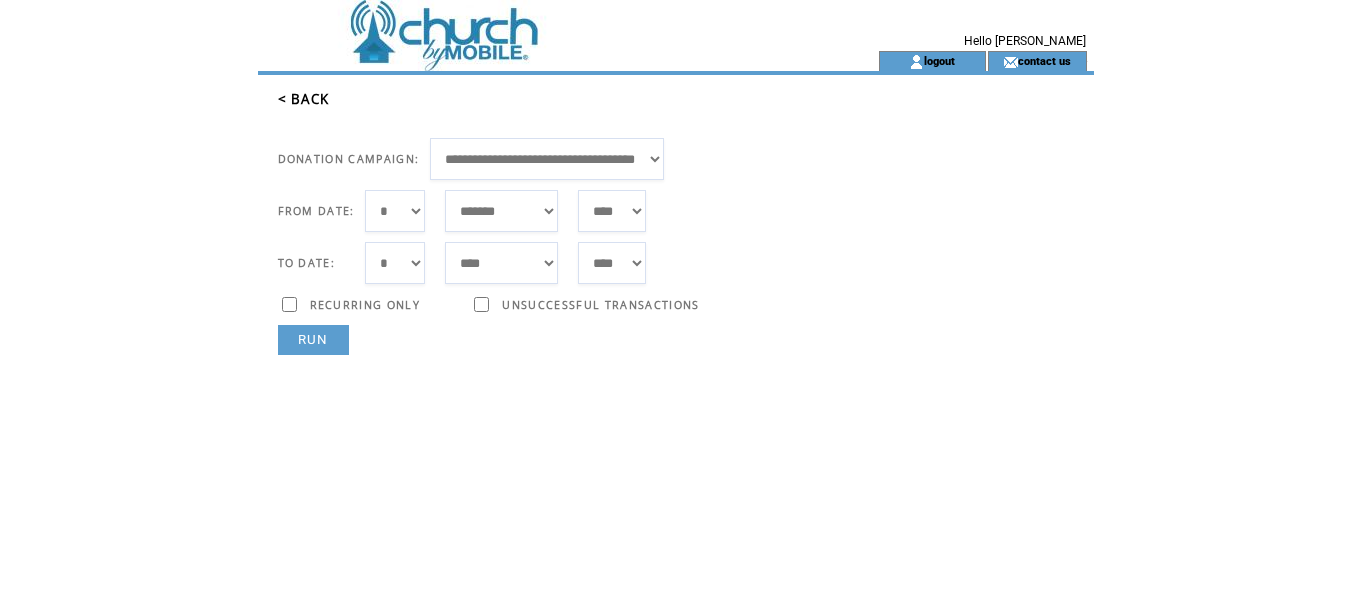 click on "RUN" at bounding box center [313, 340] 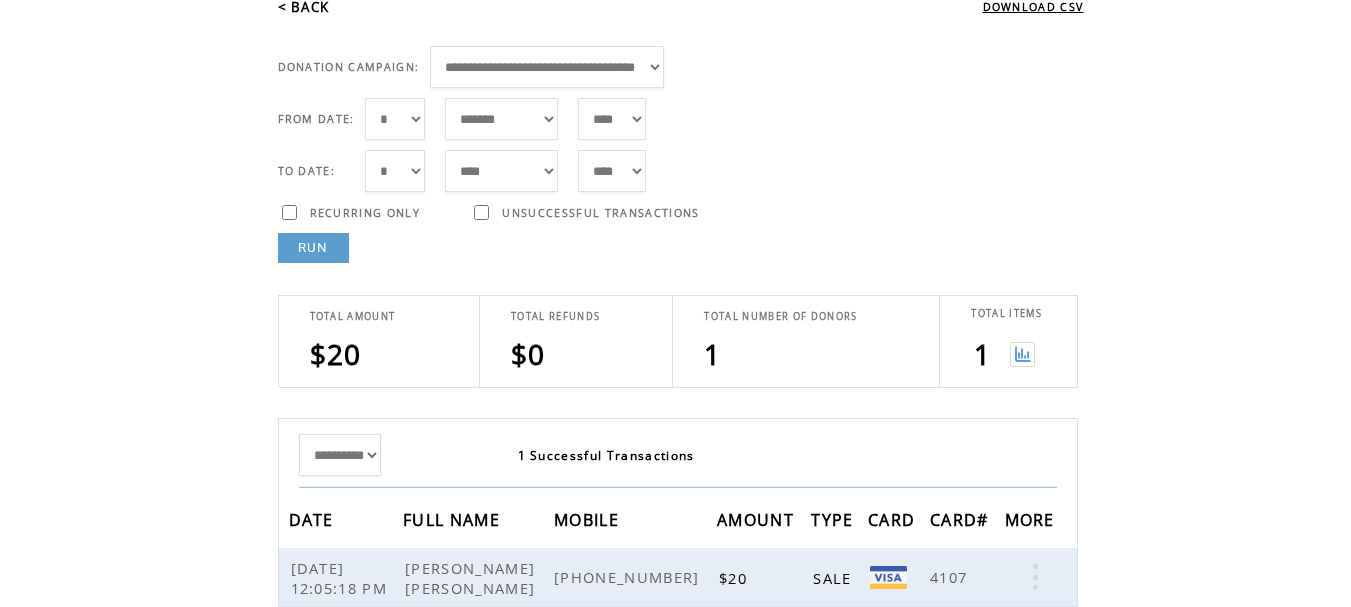 scroll, scrollTop: 261, scrollLeft: 0, axis: vertical 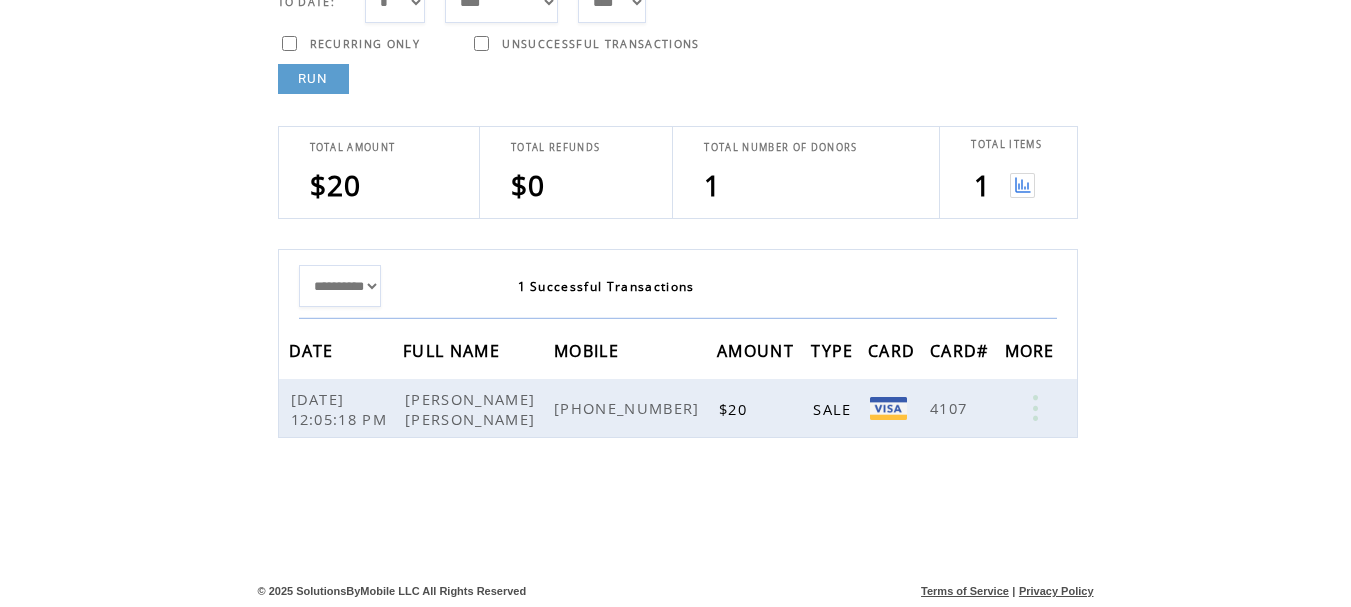 click at bounding box center [1001, 185] 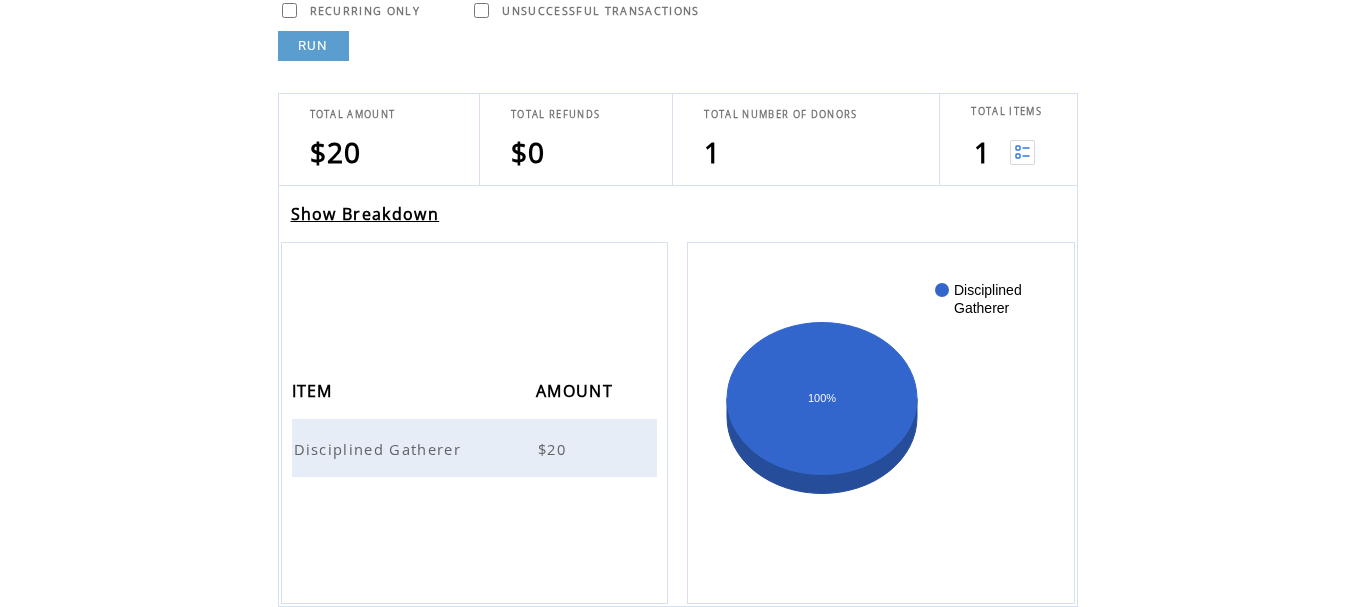 scroll, scrollTop: 300, scrollLeft: 0, axis: vertical 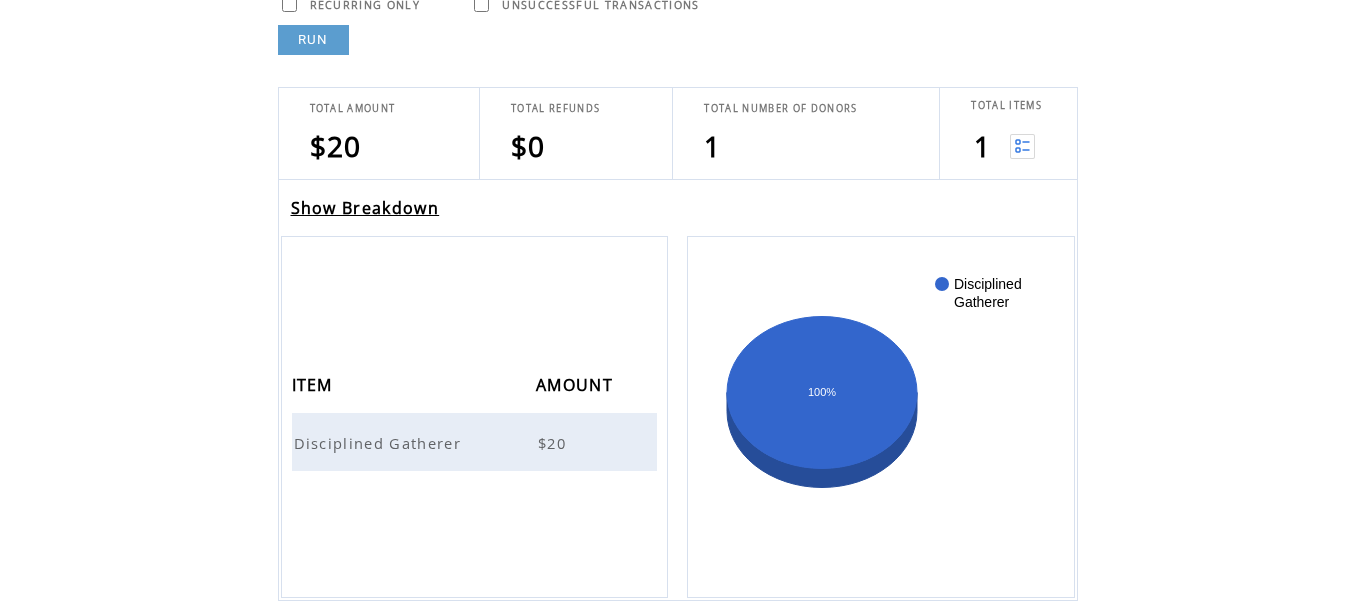 click on "Show Breakdown" at bounding box center (365, 208) 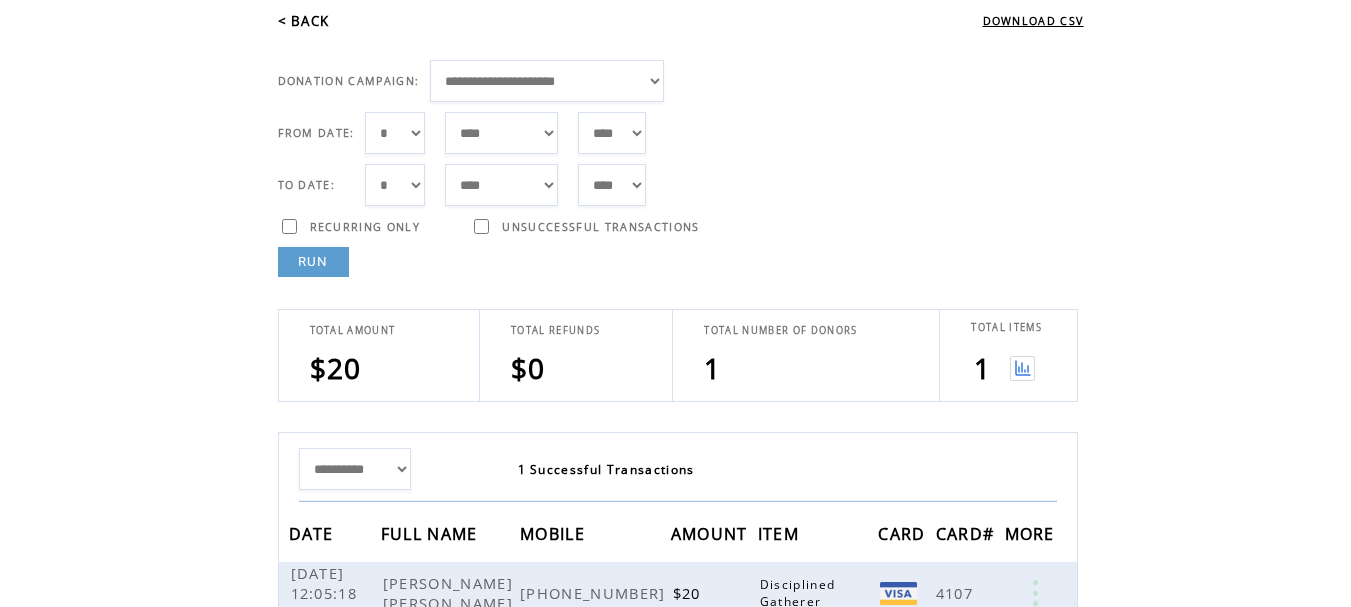 scroll, scrollTop: 261, scrollLeft: 0, axis: vertical 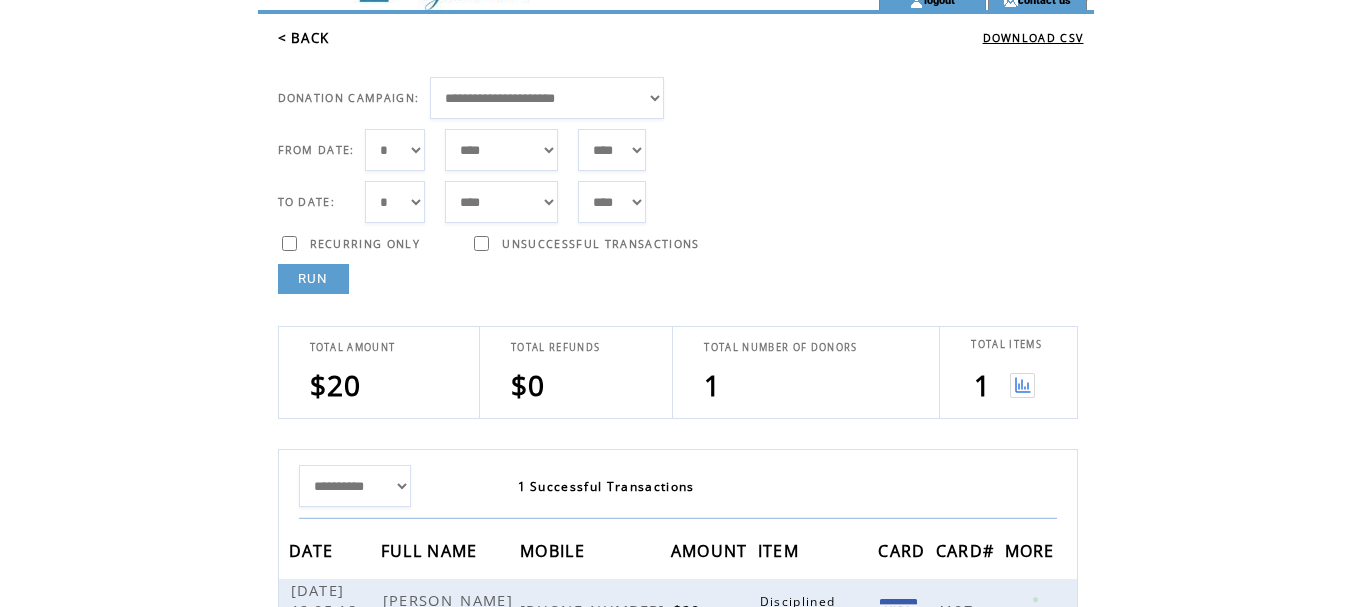 click on "**********" at bounding box center [547, 98] 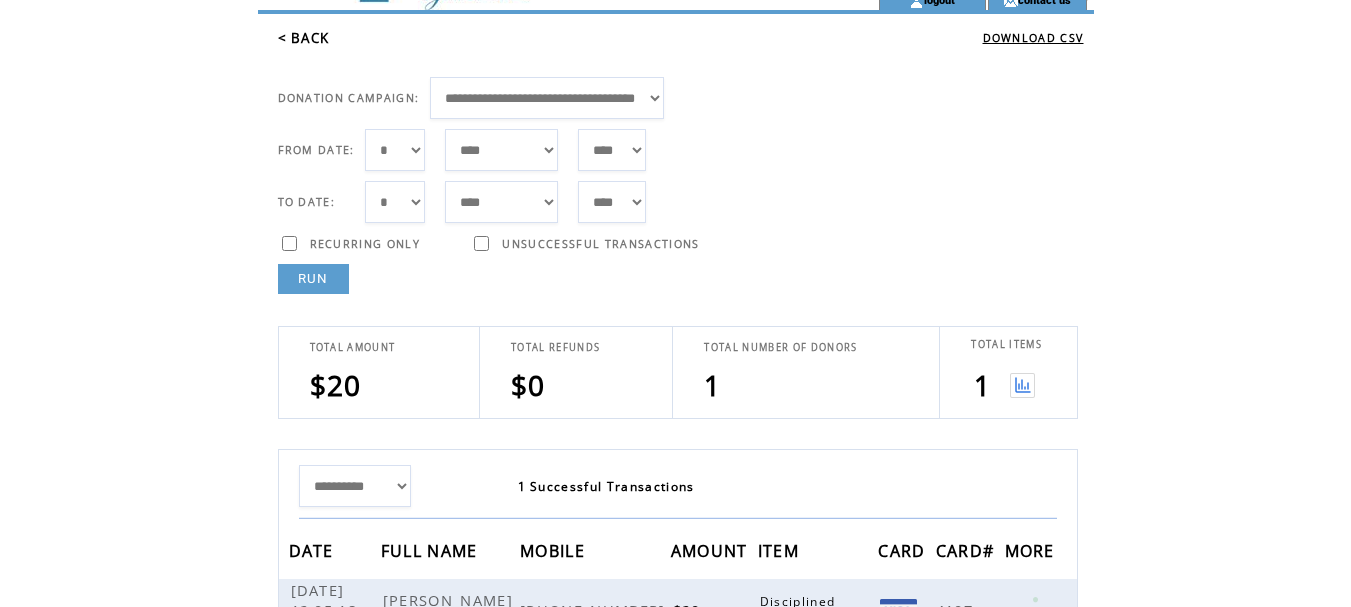 click on "RUN" at bounding box center (313, 279) 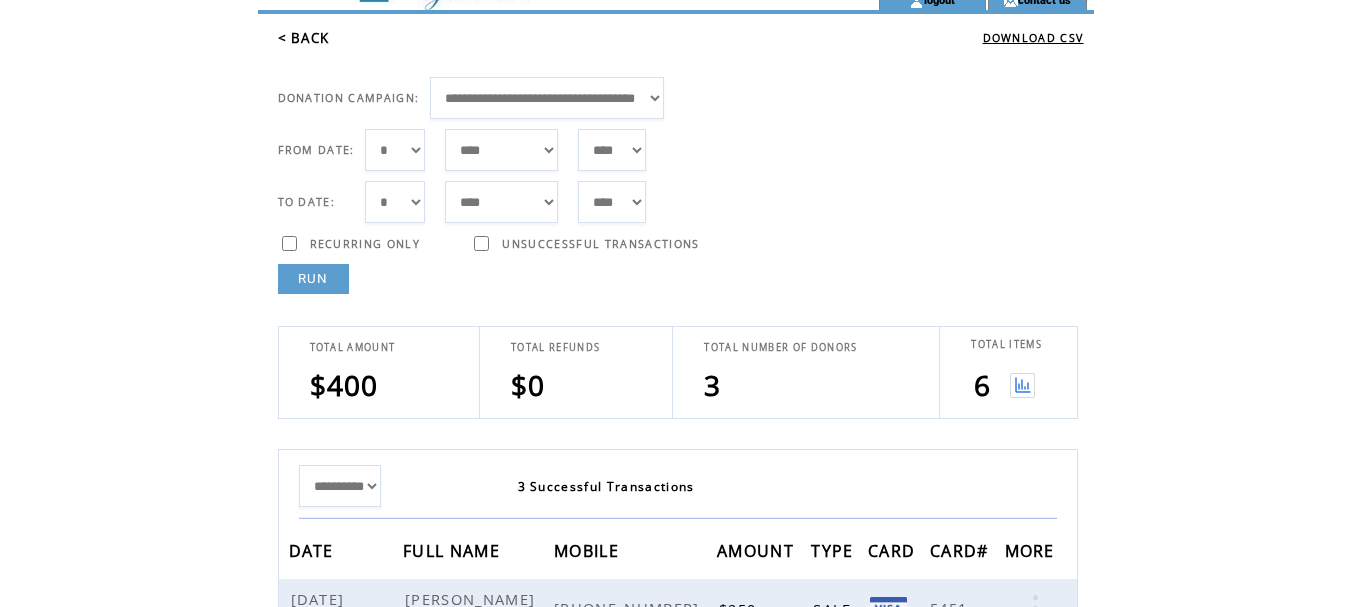 scroll, scrollTop: 316, scrollLeft: 0, axis: vertical 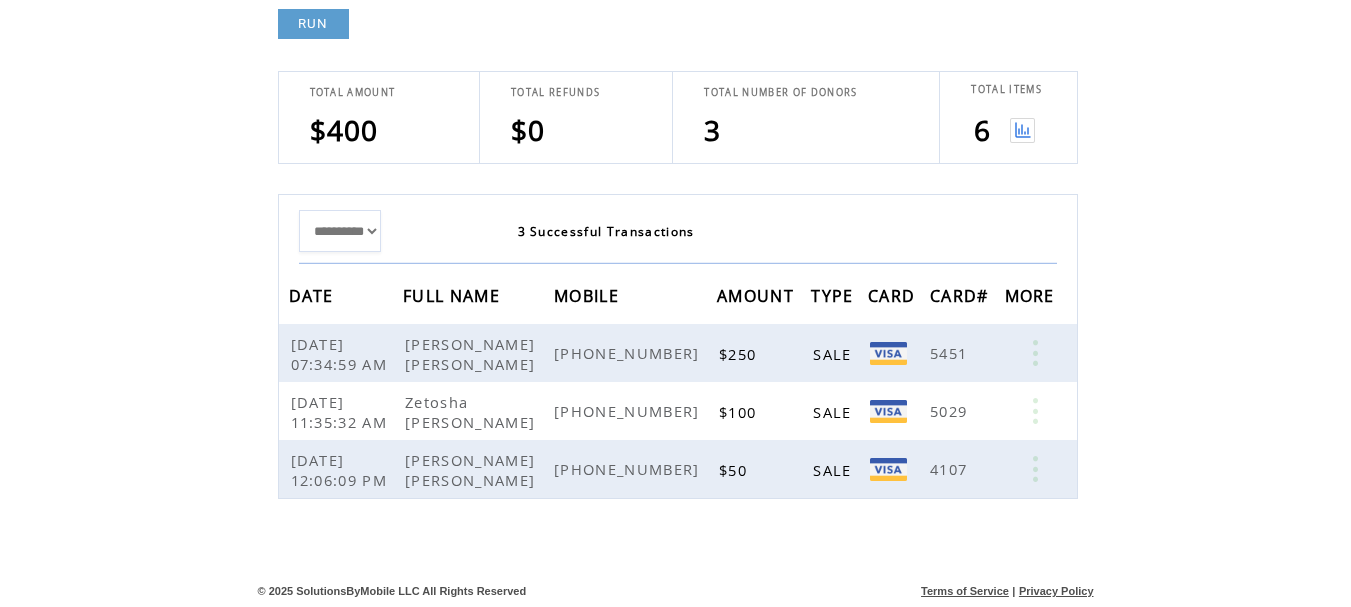 click at bounding box center [1022, 130] 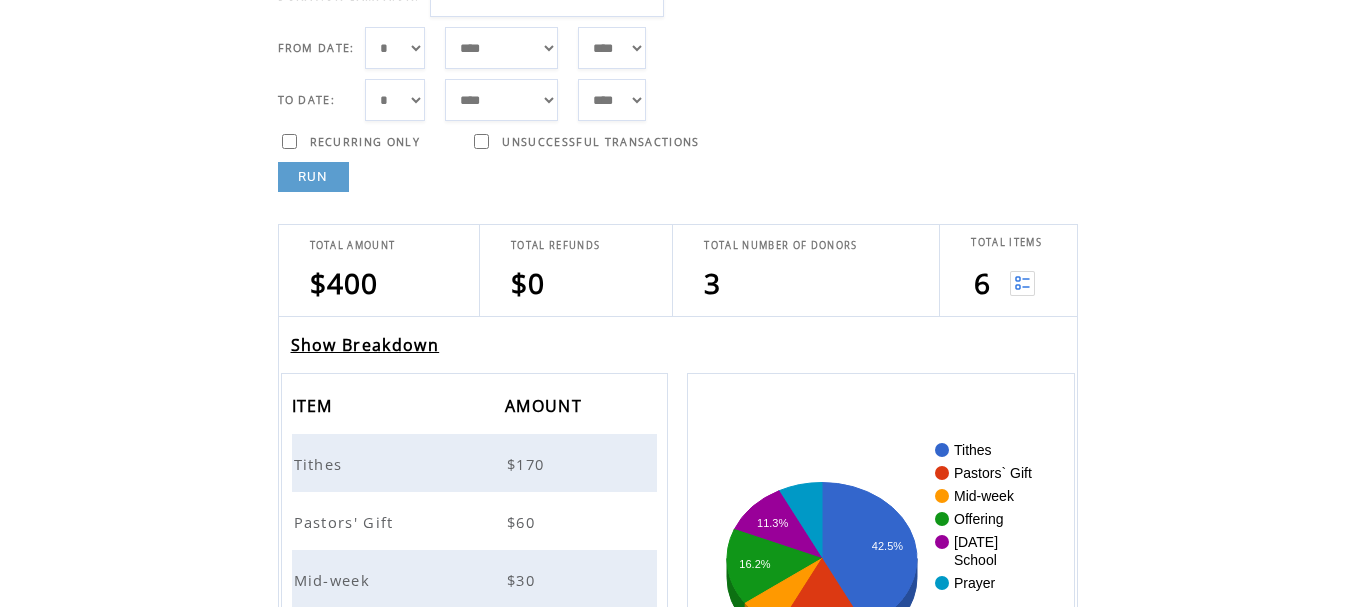 scroll, scrollTop: 300, scrollLeft: 0, axis: vertical 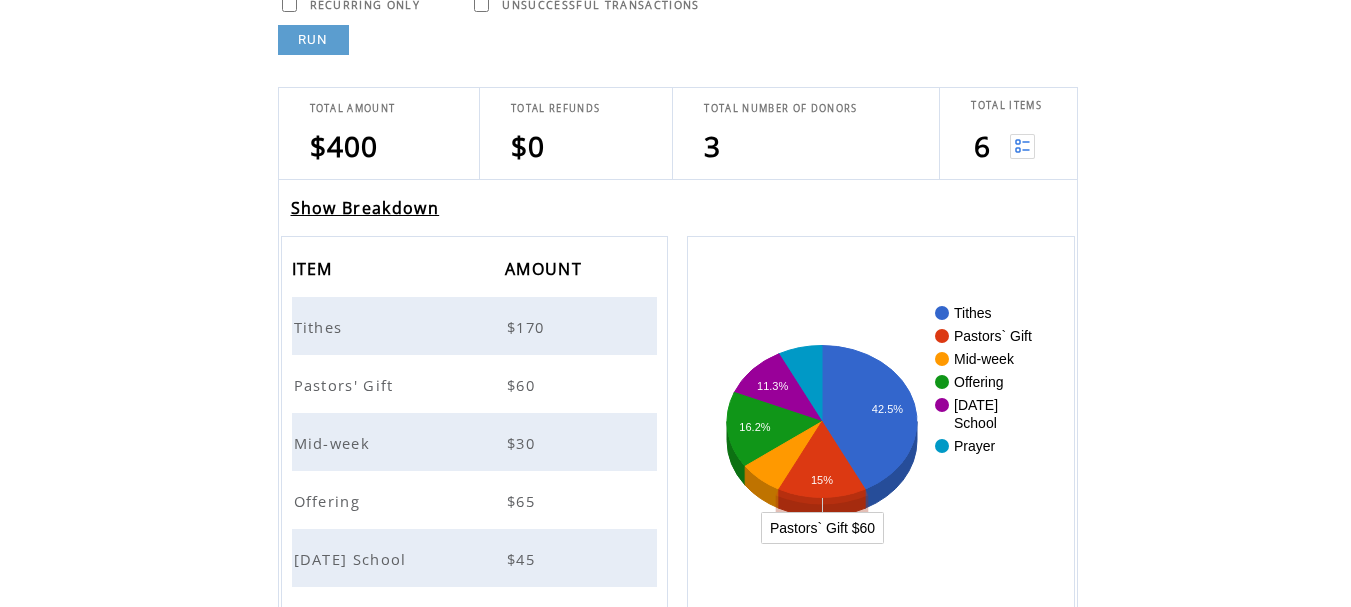 click on "Show Breakdown" at bounding box center [365, 208] 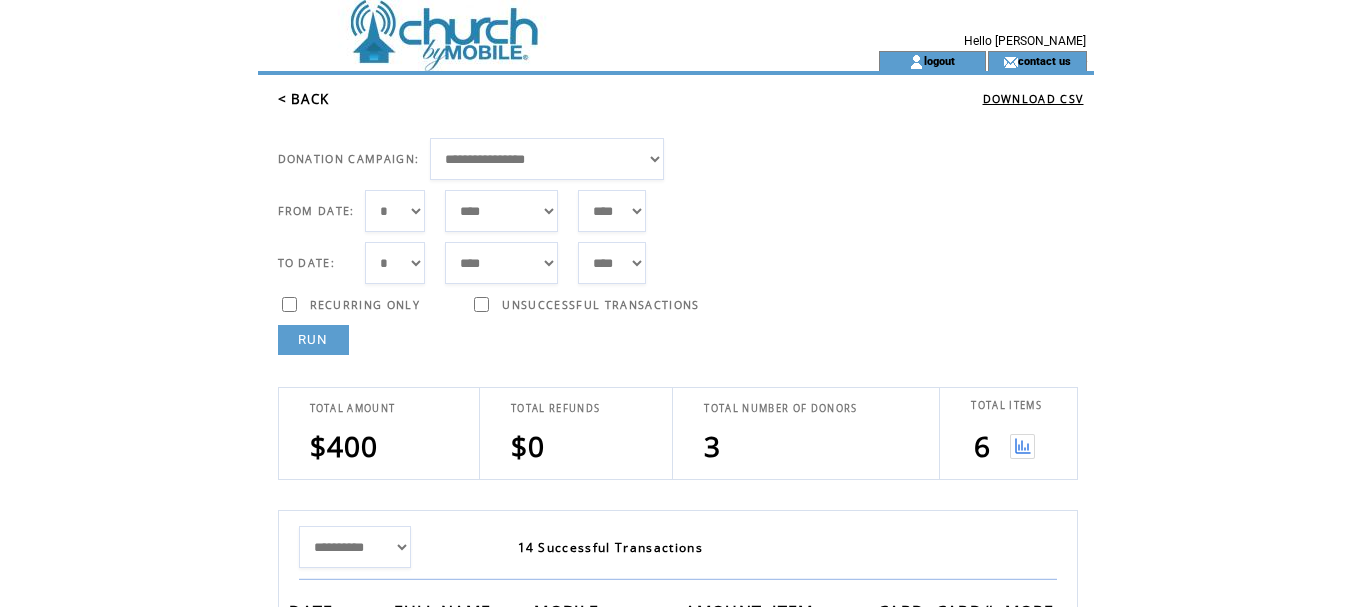 scroll, scrollTop: 500, scrollLeft: 0, axis: vertical 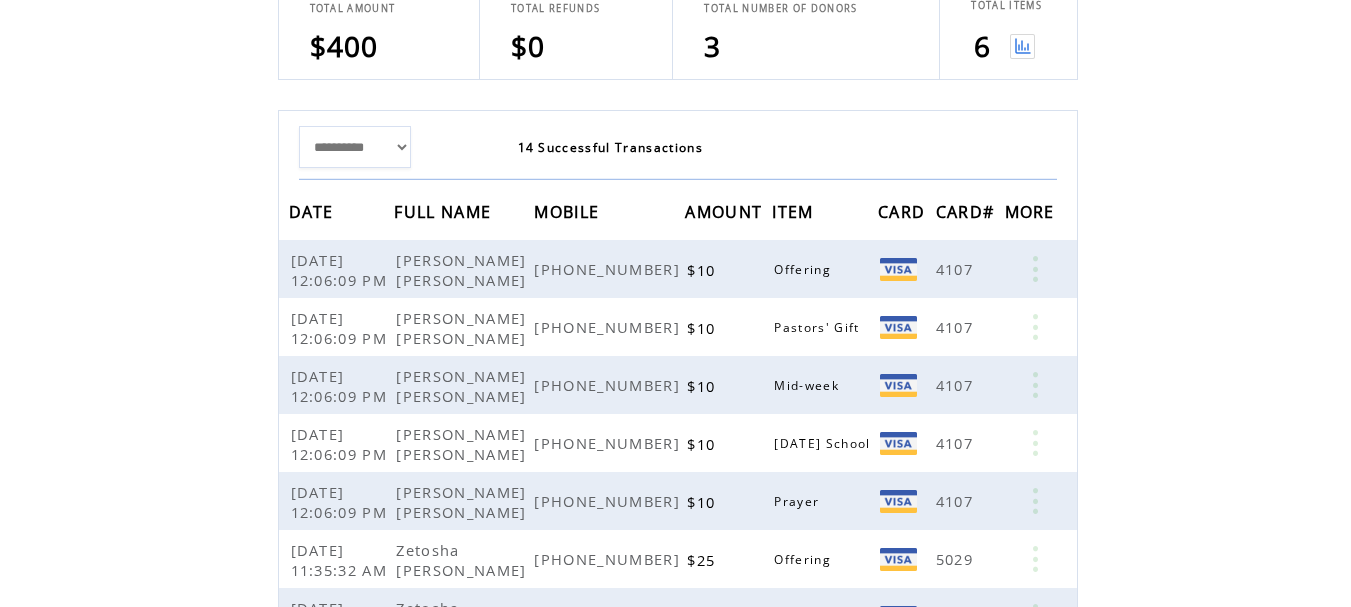 click on "**********" at bounding box center [355, 147] 